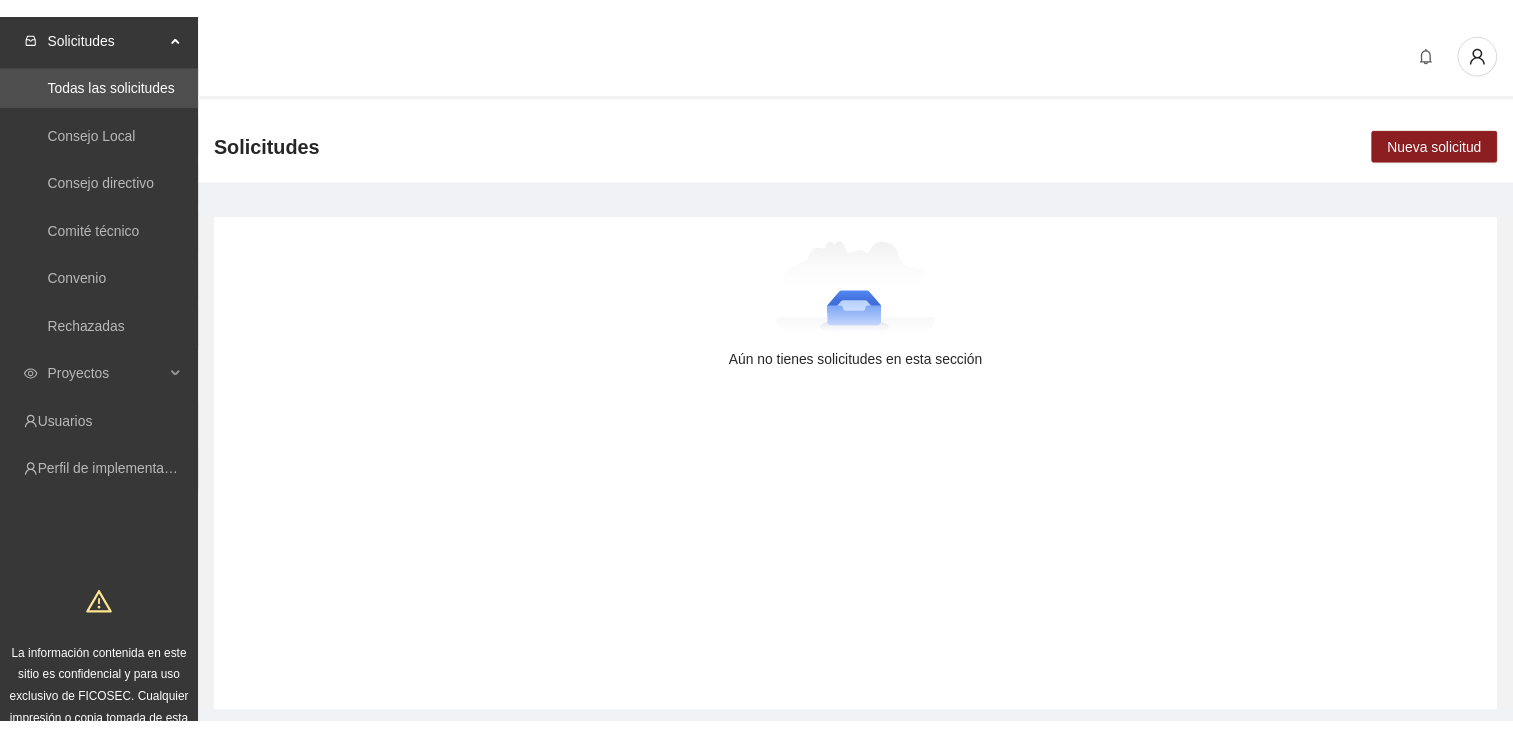 scroll, scrollTop: 0, scrollLeft: 0, axis: both 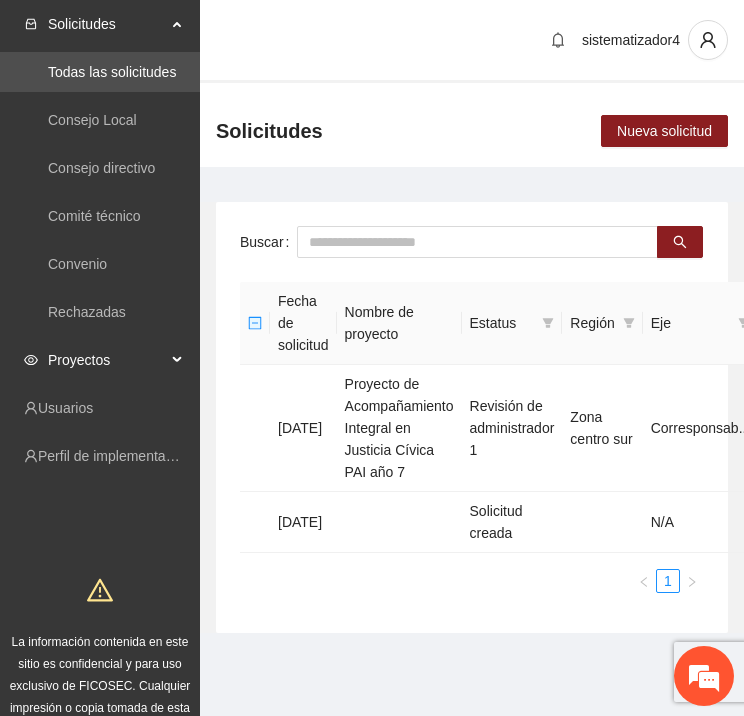 click on "Proyectos" at bounding box center [107, 360] 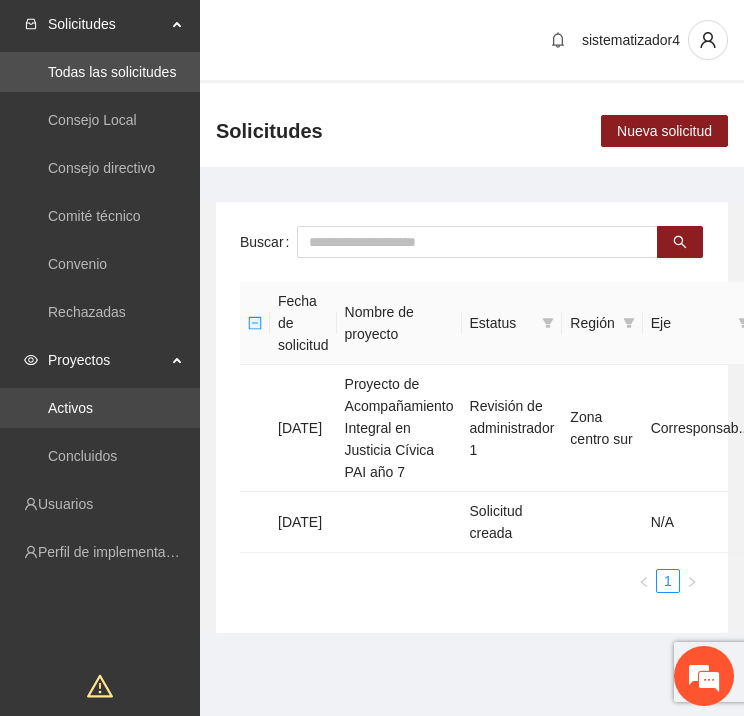 click on "Activos" at bounding box center (70, 408) 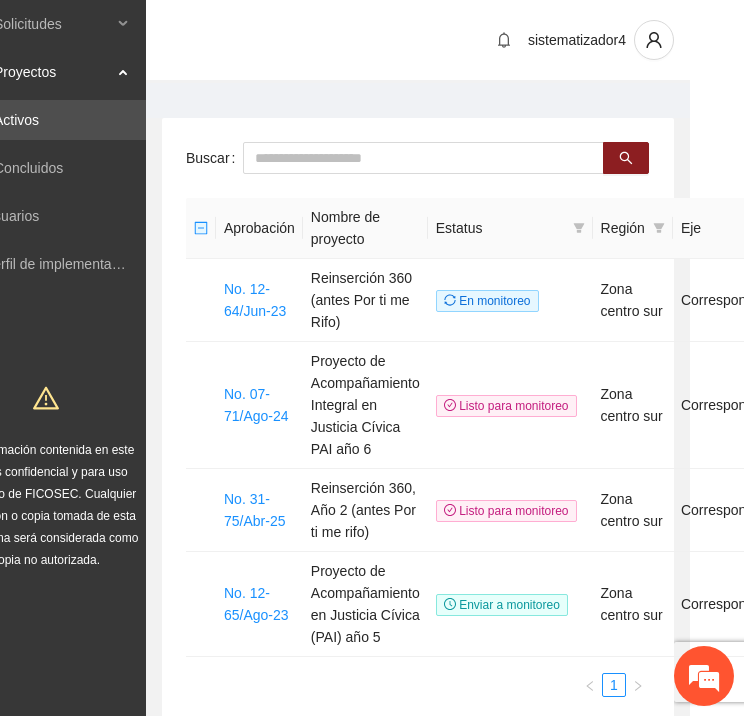scroll, scrollTop: 0, scrollLeft: 65, axis: horizontal 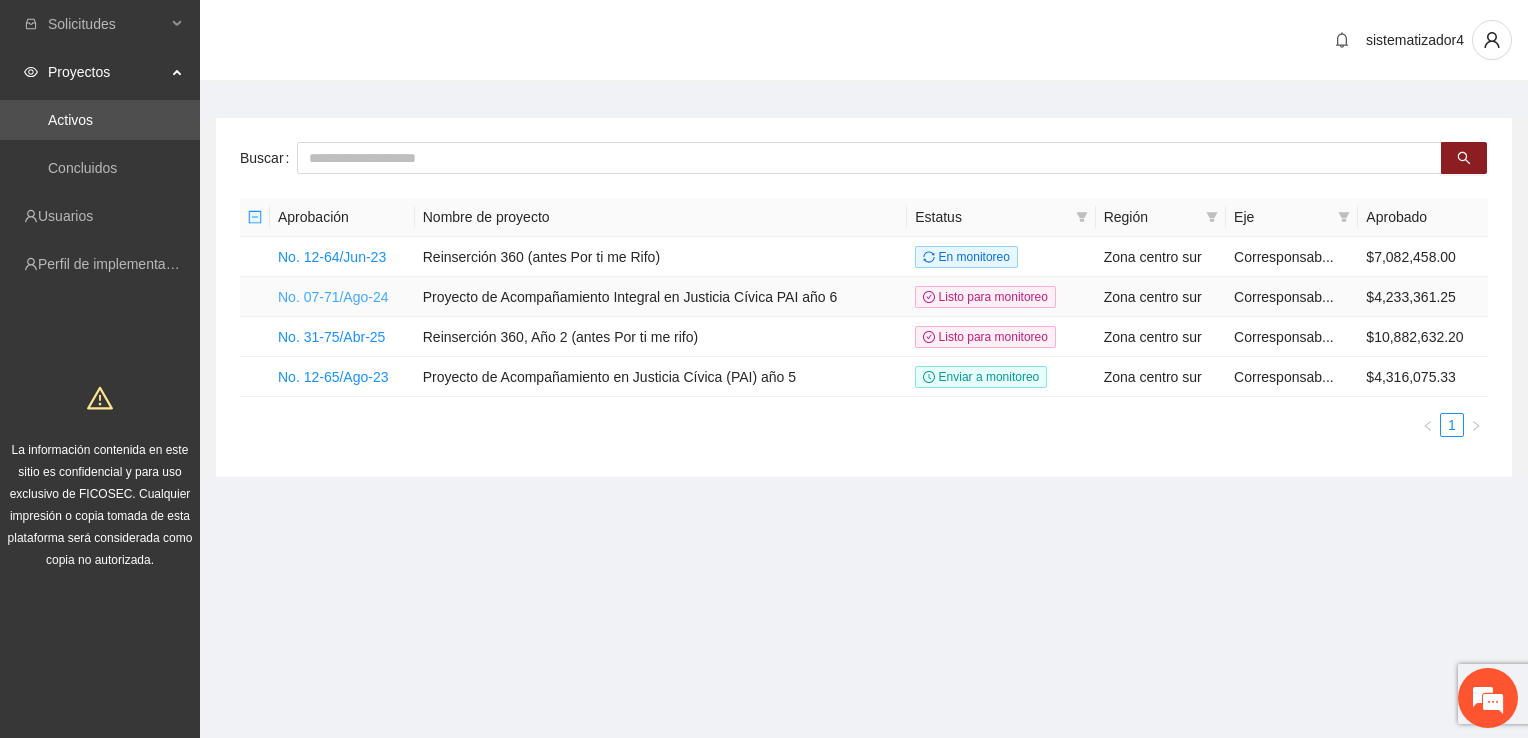 click on "No. 07-71/Ago-24" at bounding box center [333, 297] 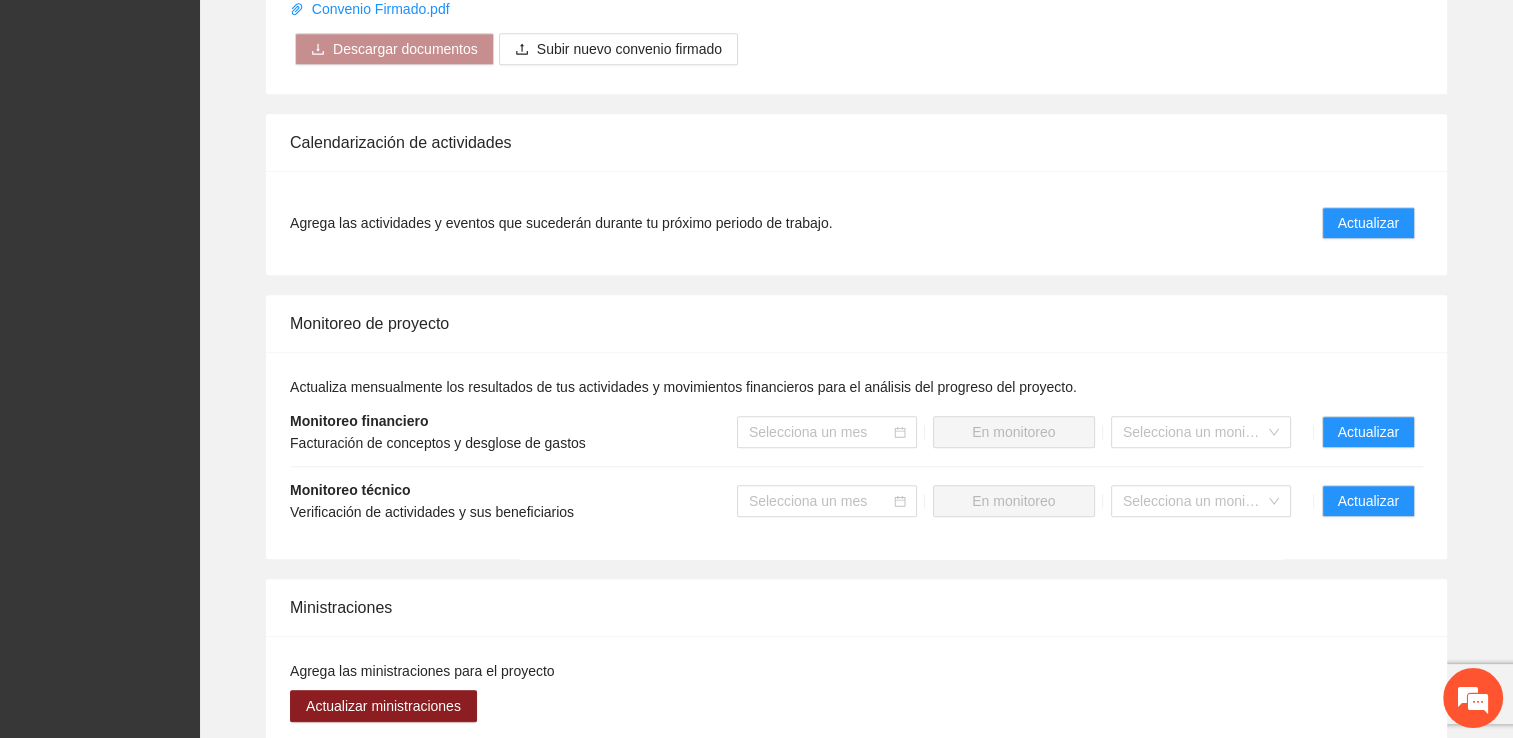 scroll, scrollTop: 2075, scrollLeft: 0, axis: vertical 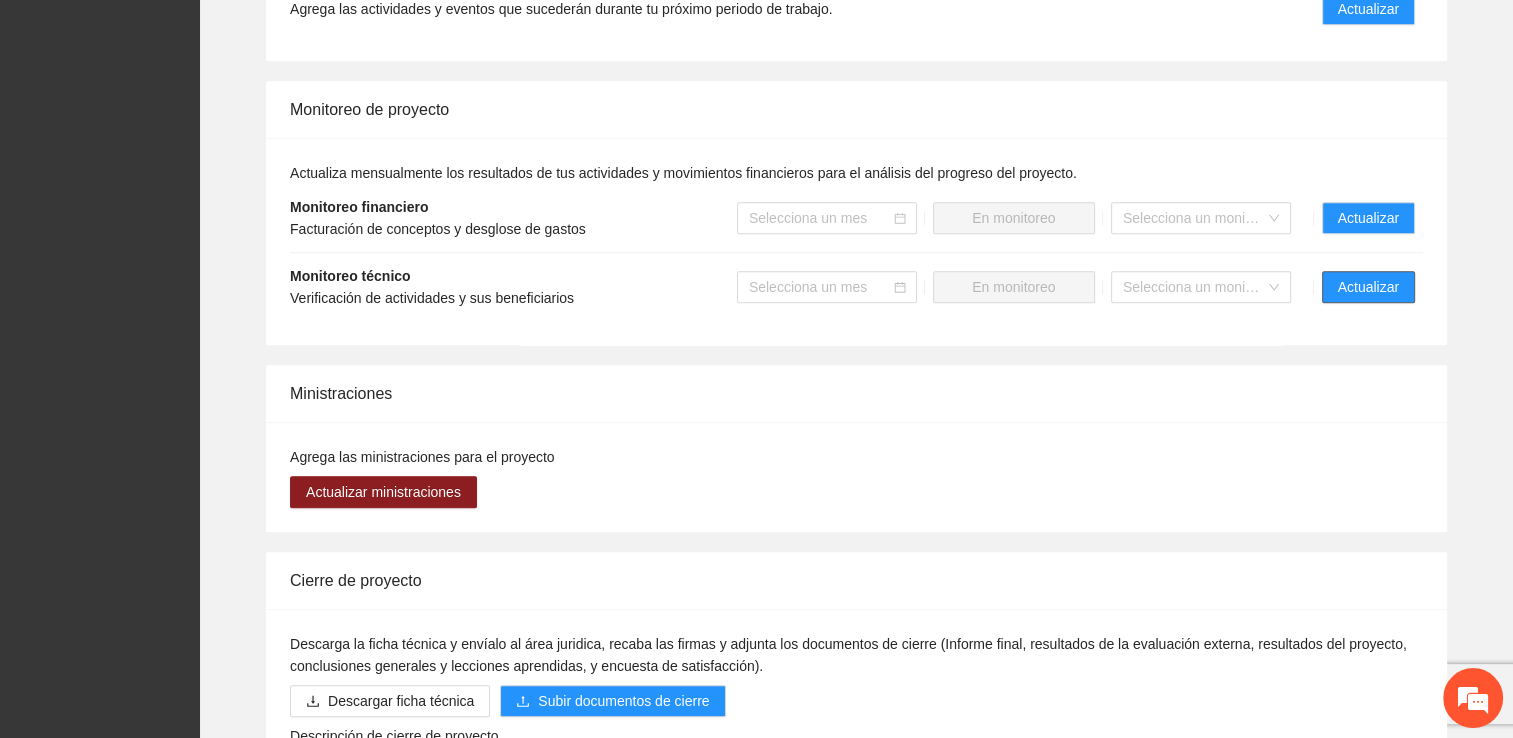 click on "Actualizar" at bounding box center [1368, 287] 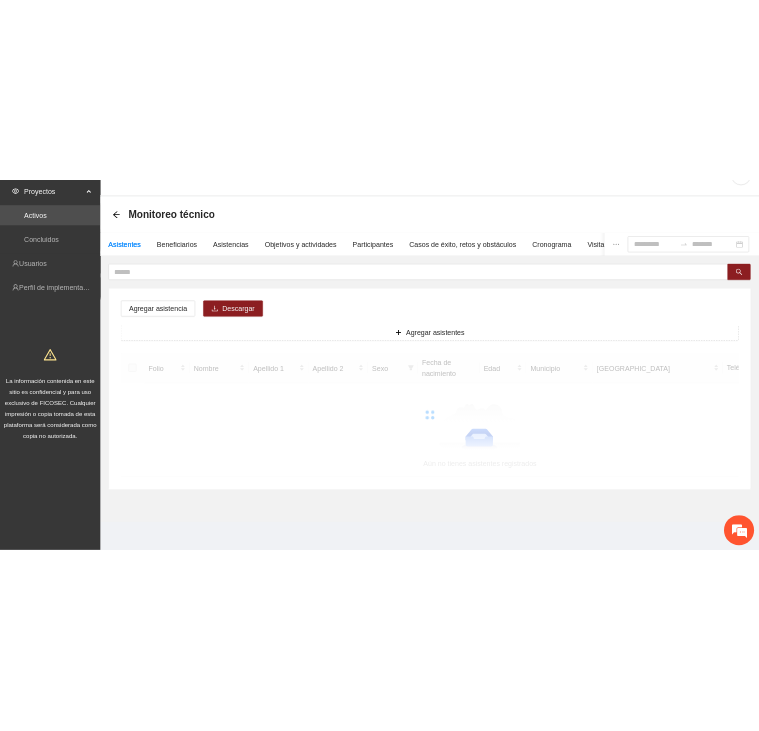scroll, scrollTop: 0, scrollLeft: 0, axis: both 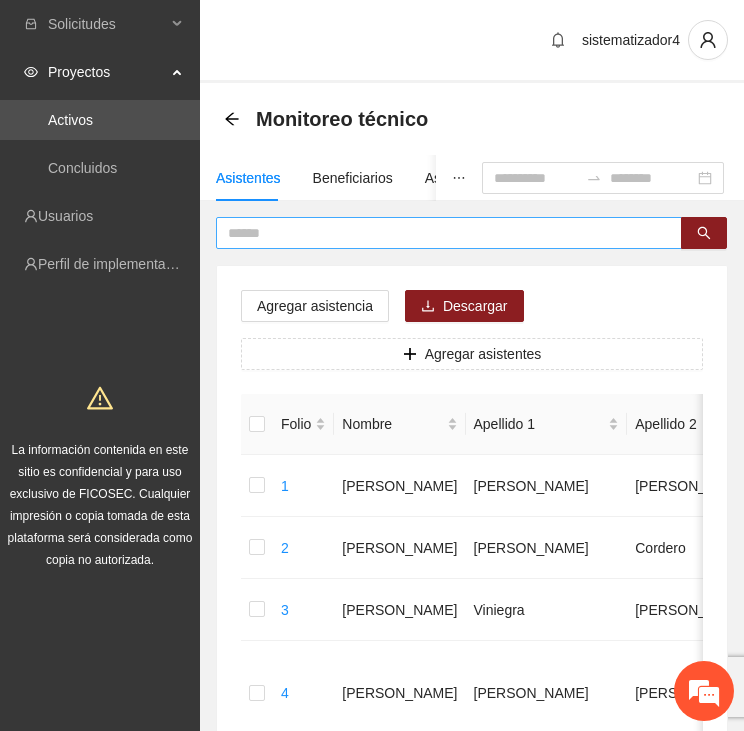 click at bounding box center (441, 233) 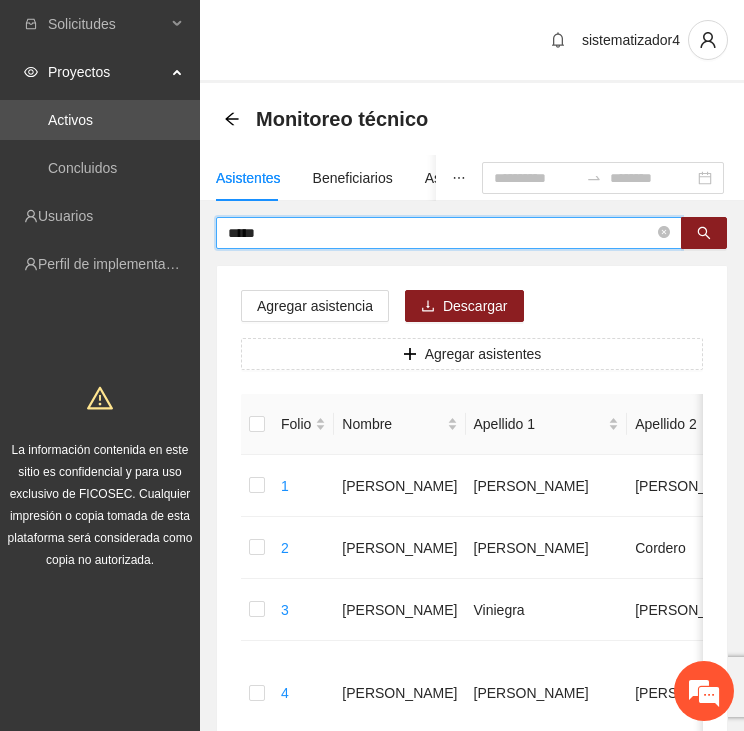 type on "*****" 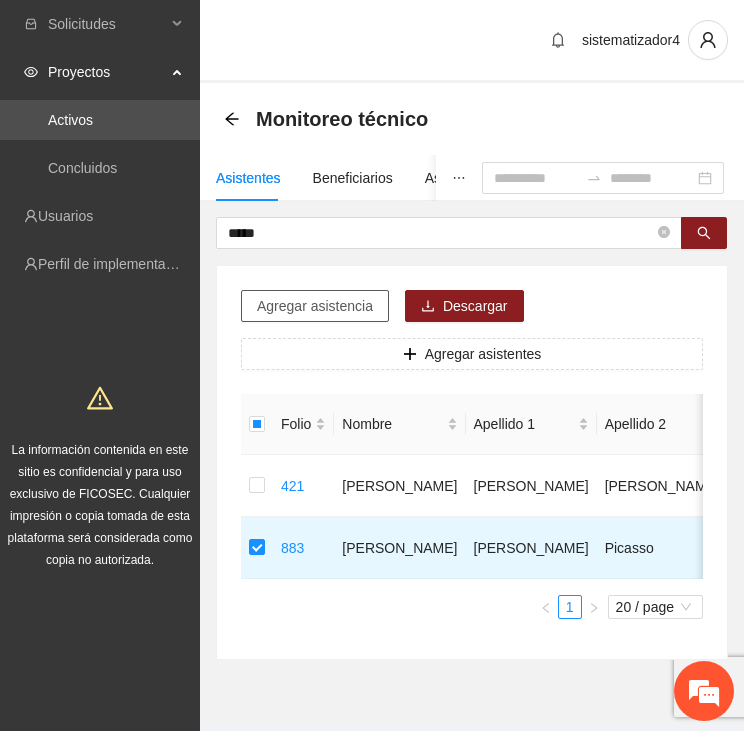 click on "Agregar asistencia" at bounding box center [315, 306] 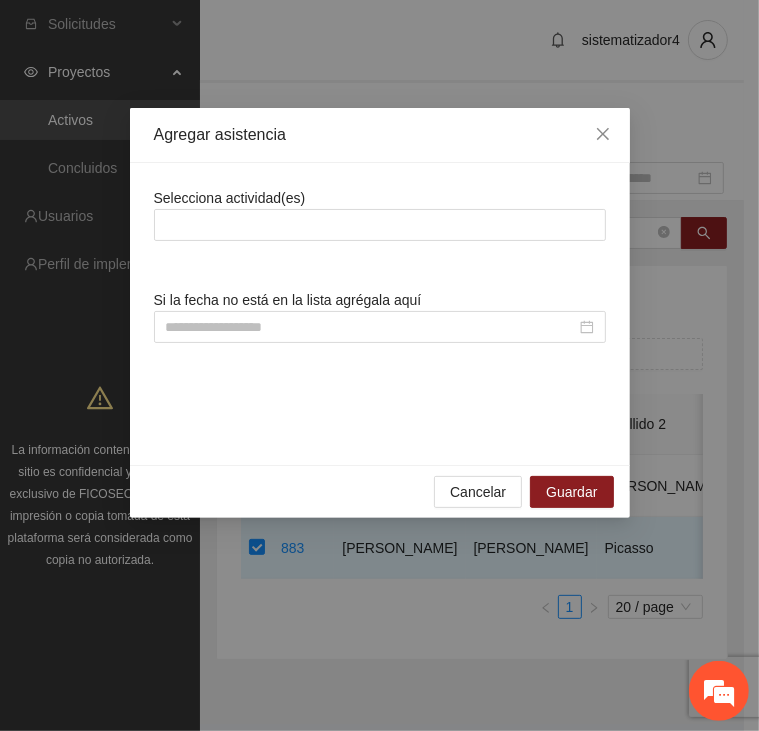 click on "Selecciona actividad(es)" at bounding box center [380, 214] 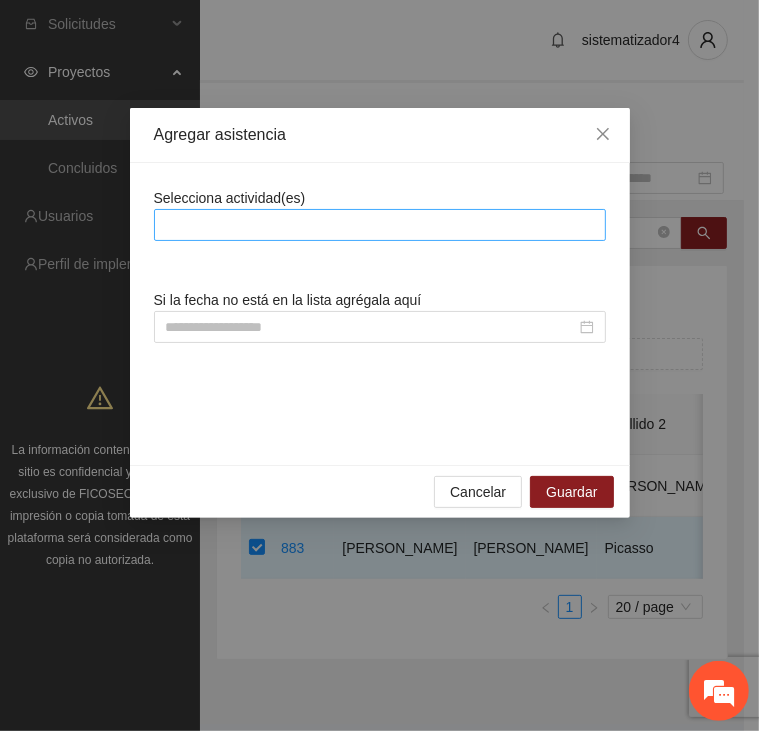 click at bounding box center (380, 225) 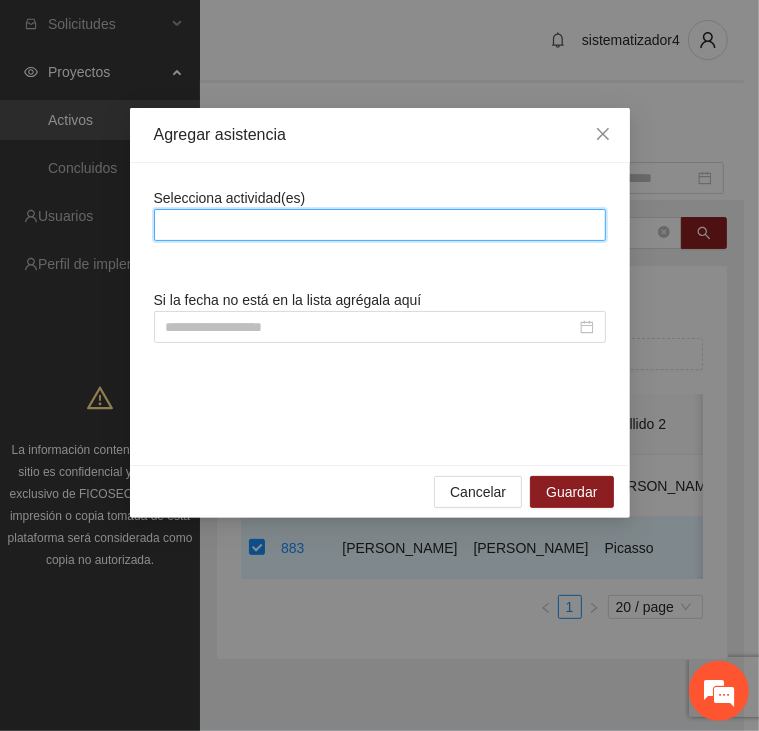click at bounding box center [380, 225] 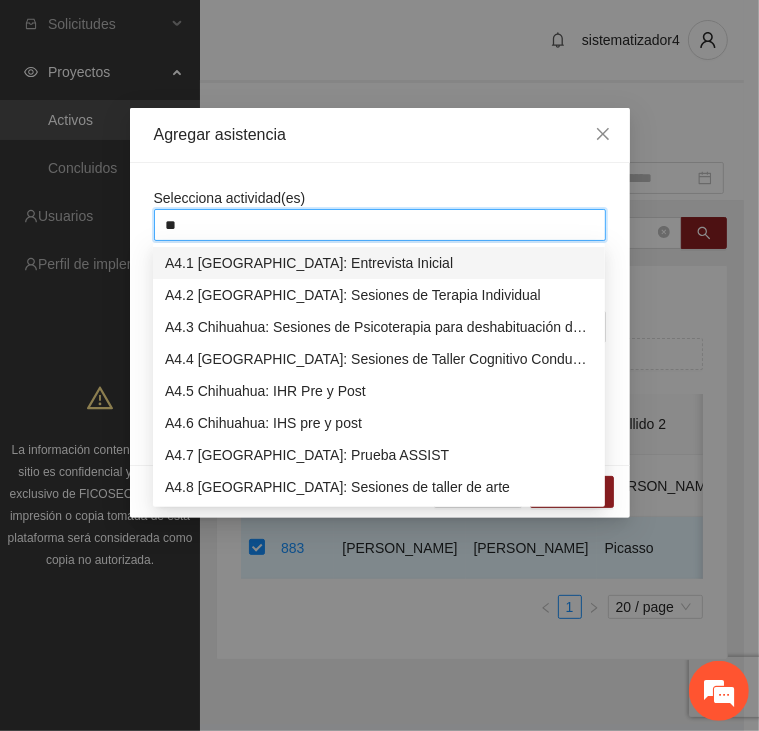 type on "***" 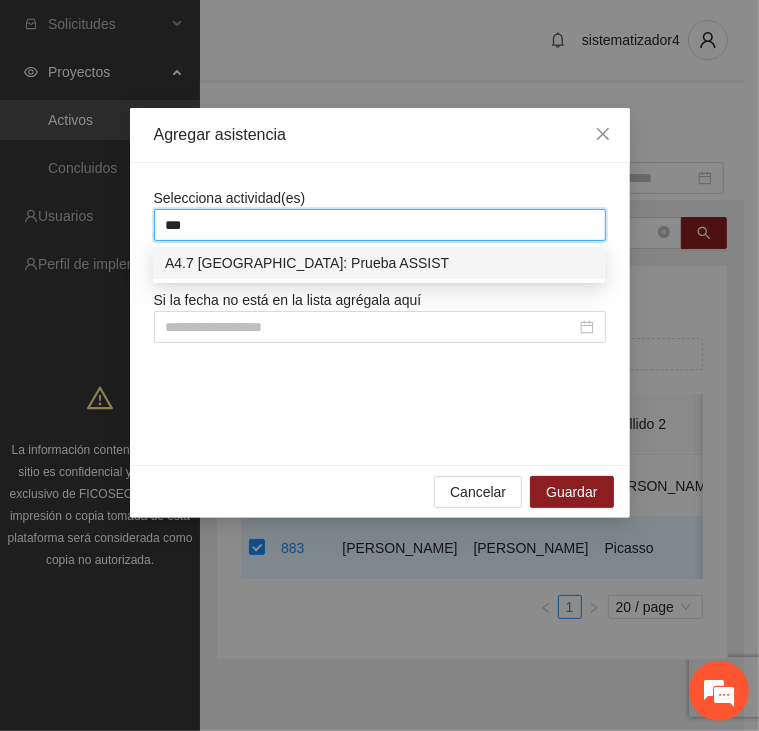 type 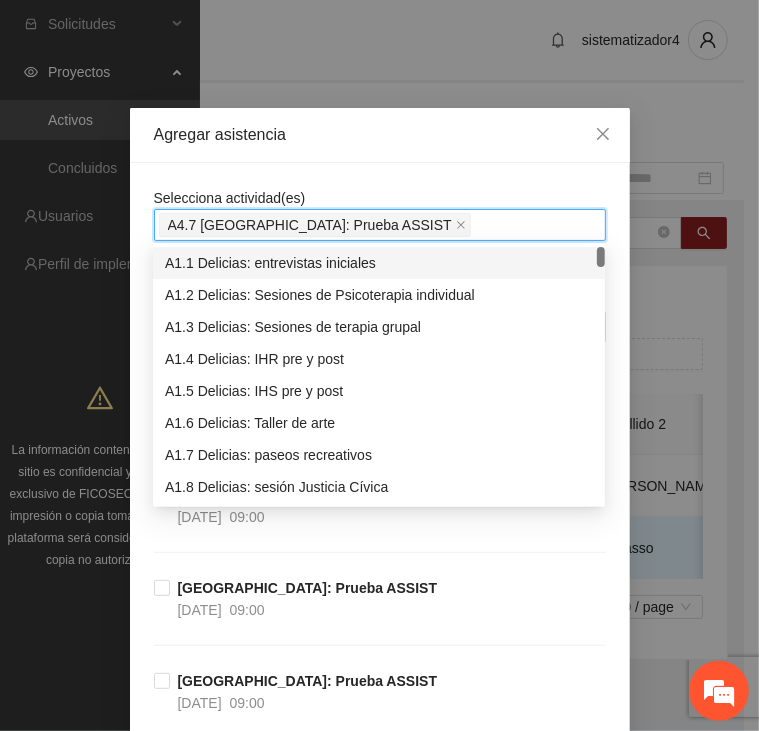click on "Selecciona actividad(es) A4.7 [GEOGRAPHIC_DATA]: Prueba ASSIST   Si la fecha no está en la lista agrégala aquí [GEOGRAPHIC_DATA]: Prueba ASSIST [DATE] 09:00 [GEOGRAPHIC_DATA]: [GEOGRAPHIC_DATA] ASSIST [DATE] 09:00 [GEOGRAPHIC_DATA]: [GEOGRAPHIC_DATA] ASSIST [DATE] 09:00 [GEOGRAPHIC_DATA]: [GEOGRAPHIC_DATA] ASSIST [DATE] 09:00 [GEOGRAPHIC_DATA]: [GEOGRAPHIC_DATA] ASSIST [DATE] 10:00 [GEOGRAPHIC_DATA]: [GEOGRAPHIC_DATA] ASSIST [DATE] 10:00 [GEOGRAPHIC_DATA]: Prueba ASSIST [DATE] 10:00 [GEOGRAPHIC_DATA]: Prueba ASSIST [DATE] 10:00 [GEOGRAPHIC_DATA]: Prueba ASSIST [DATE] 10:00 [GEOGRAPHIC_DATA]: Prueba ASSIST [DATE] 10:00 [GEOGRAPHIC_DATA]: [GEOGRAPHIC_DATA] ASSIST [DATE] 10:00 [GEOGRAPHIC_DATA]: Prueba ASSIST [DATE] 10:00 [GEOGRAPHIC_DATA]: [GEOGRAPHIC_DATA] ASSIST [DATE] 10:00 [GEOGRAPHIC_DATA]: [GEOGRAPHIC_DATA] ASSIST [DATE] 10:00 [GEOGRAPHIC_DATA]: Prueba ASSIST [DATE] 10:00 [GEOGRAPHIC_DATA]: [GEOGRAPHIC_DATA] ASSIST [DATE] 10:00 [GEOGRAPHIC_DATA]: Prueba ASSIST [DATE] 10:00 [GEOGRAPHIC_DATA]: Prueba ASSIST [DATE] 10:00 [GEOGRAPHIC_DATA]: Prueba ASSIST [DATE] 10:00 [GEOGRAPHIC_DATA]: [GEOGRAPHIC_DATA] ASSIST [DATE] 10:00 [GEOGRAPHIC_DATA]: [GEOGRAPHIC_DATA] ASSIST [DATE] 10:00 [GEOGRAPHIC_DATA]: Prueba ASSIST [DATE]" at bounding box center [380, 3243] 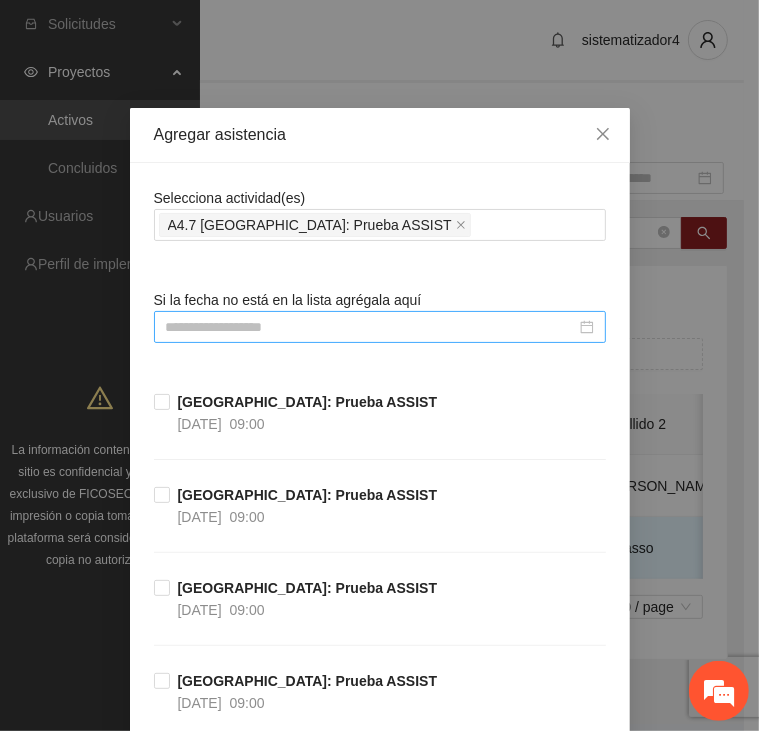 click at bounding box center [371, 327] 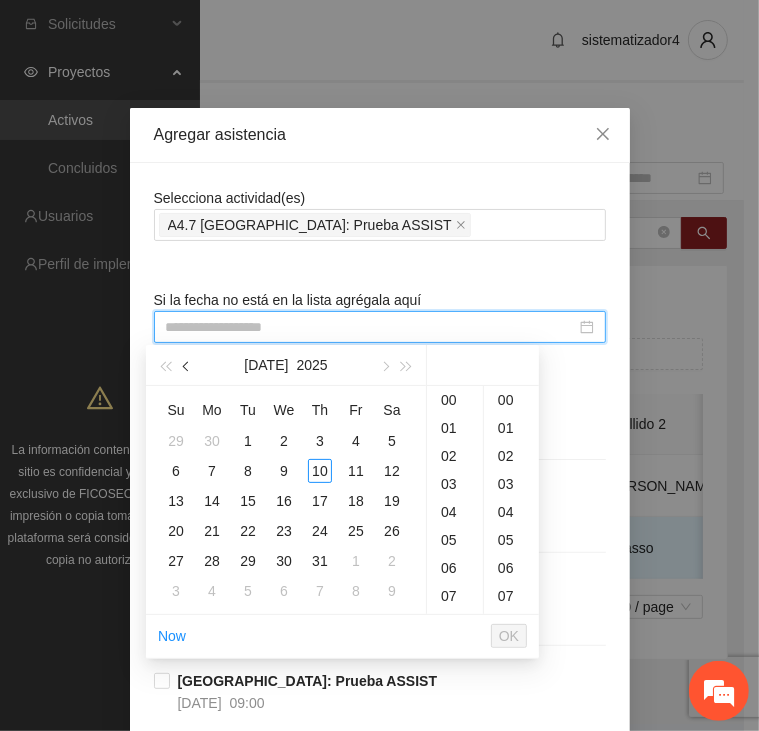 click at bounding box center [188, 367] 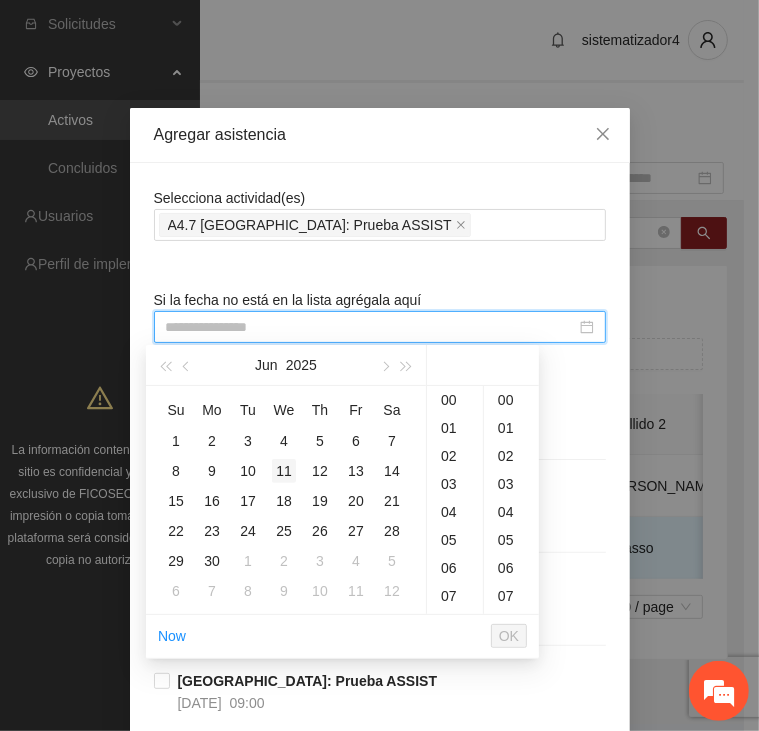 click on "11" at bounding box center (284, 471) 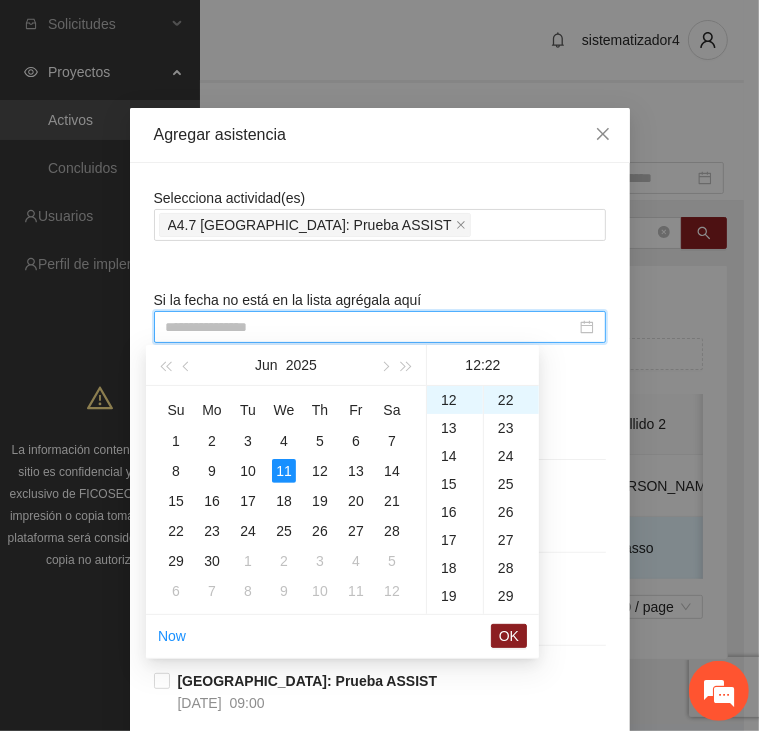 type on "**********" 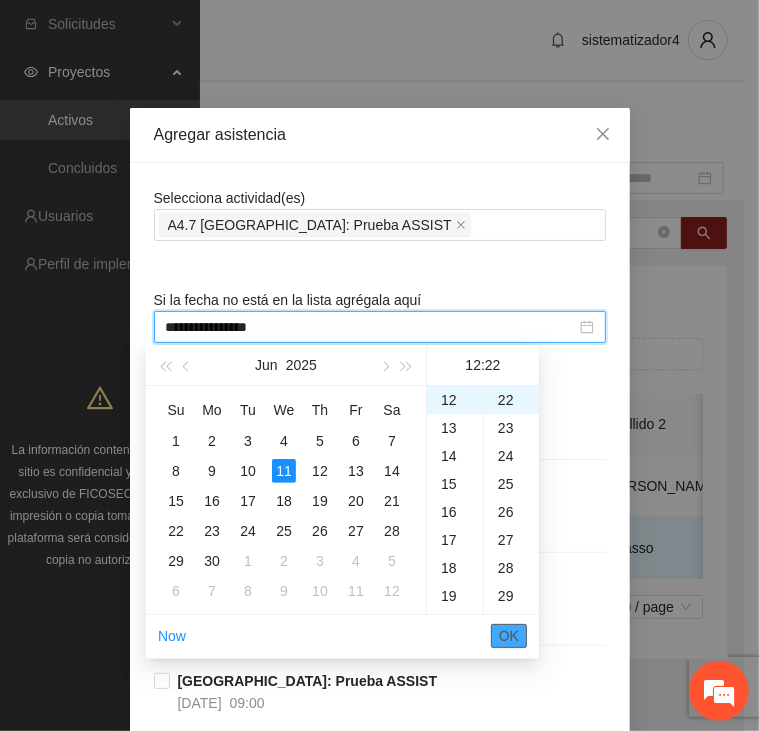 click on "OK" at bounding box center [509, 636] 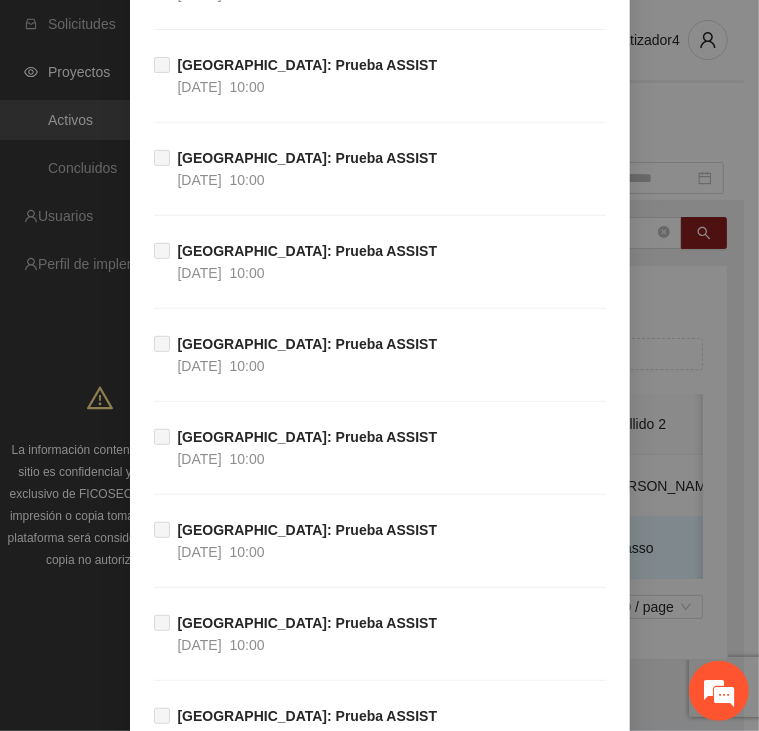 scroll, scrollTop: 5655, scrollLeft: 0, axis: vertical 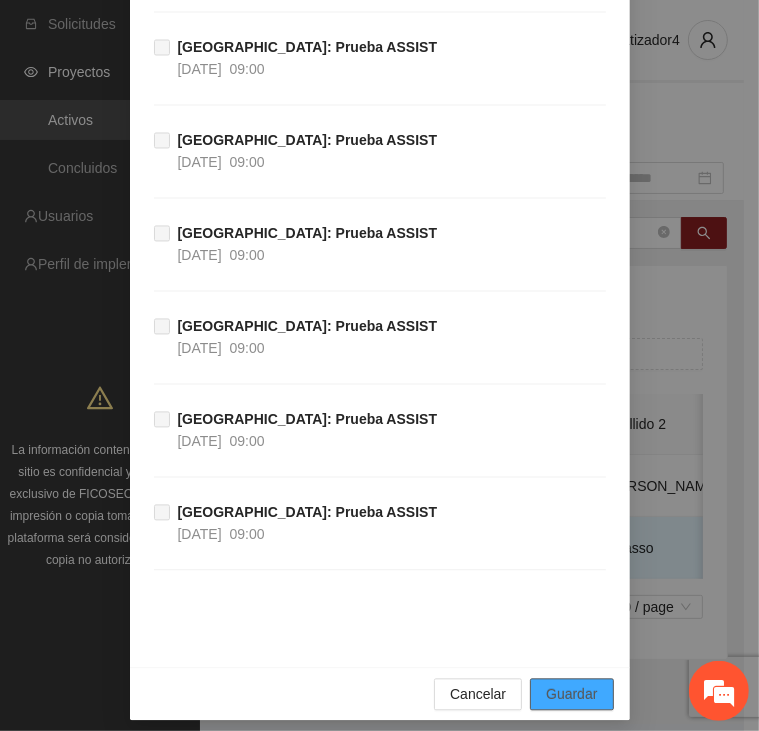 click on "Guardar" at bounding box center [571, 695] 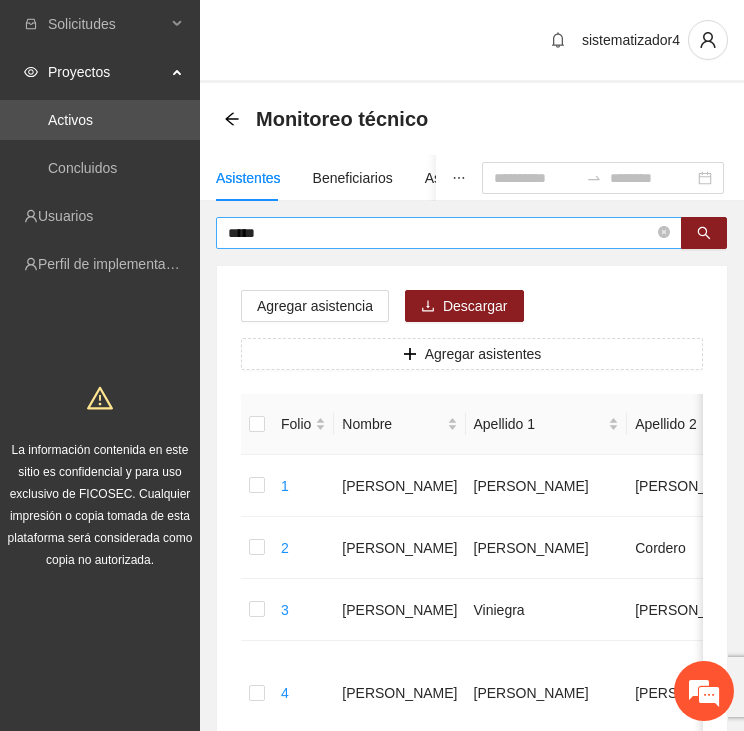 click on "*****" at bounding box center (441, 233) 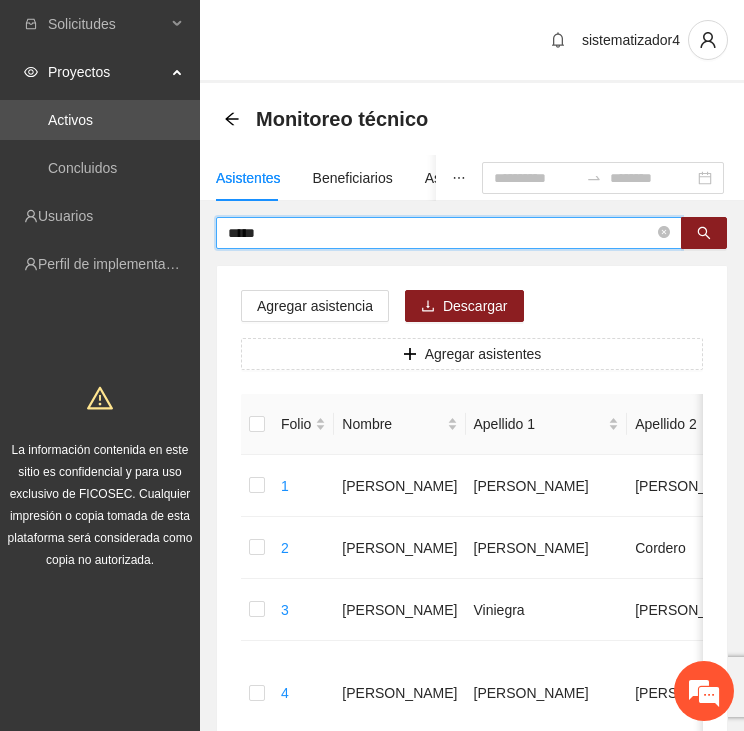 click on "*****" at bounding box center (441, 233) 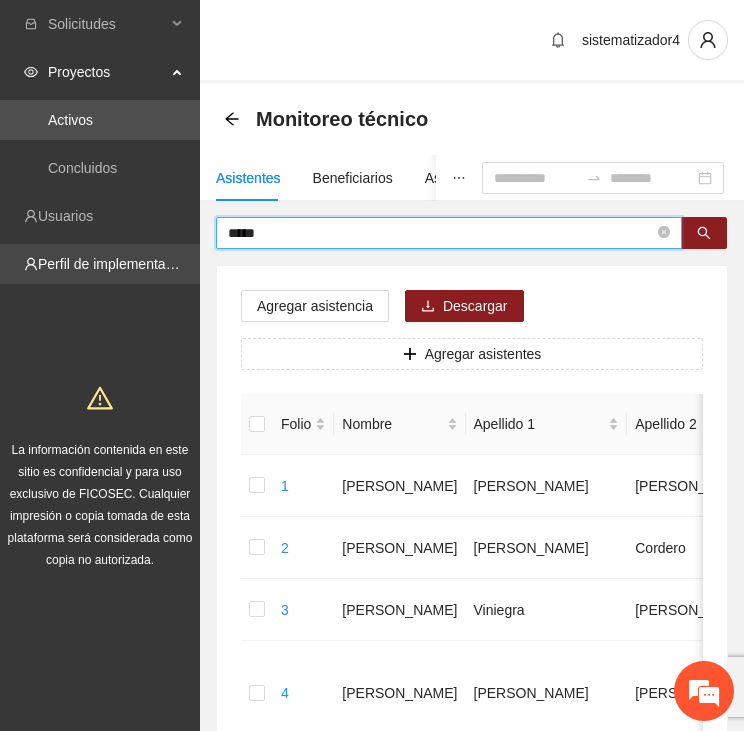 drag, startPoint x: 380, startPoint y: 230, endPoint x: 152, endPoint y: 245, distance: 228.49289 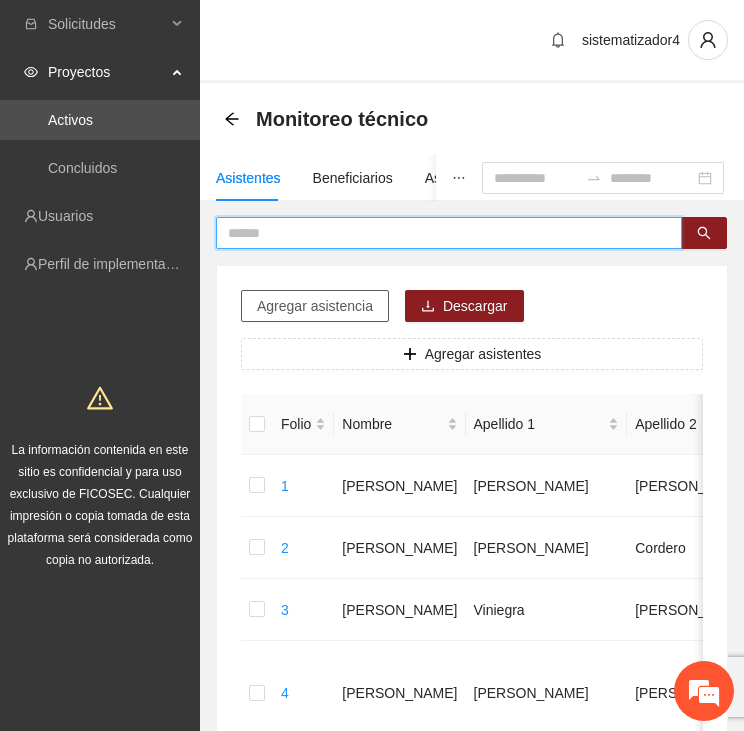 click on "Agregar asistencia" at bounding box center [315, 306] 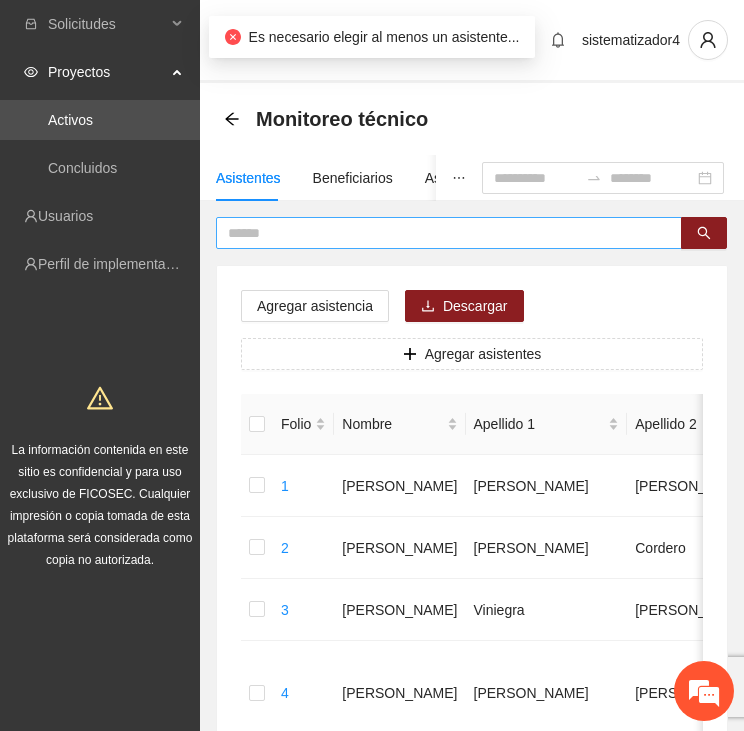 click at bounding box center (441, 233) 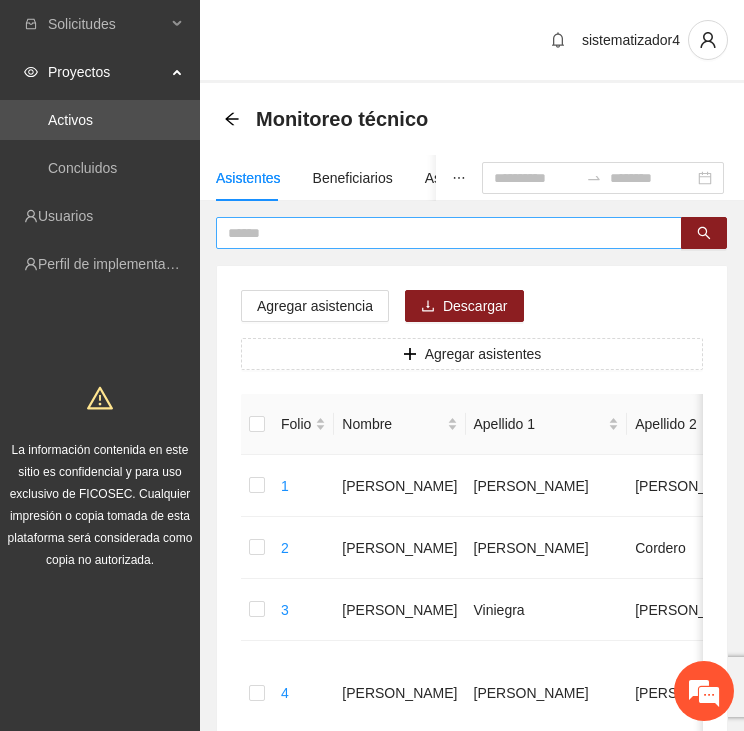 click at bounding box center [441, 233] 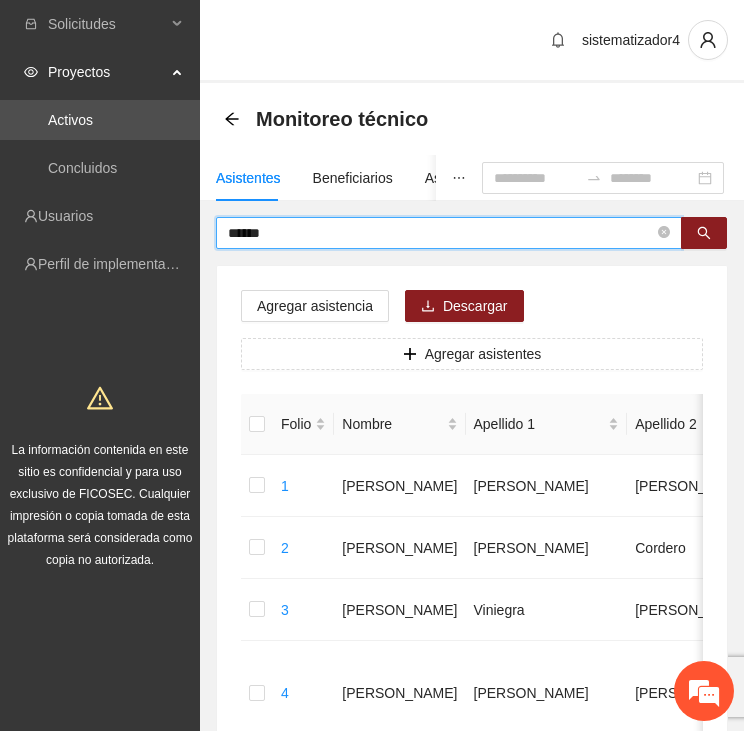 type on "******" 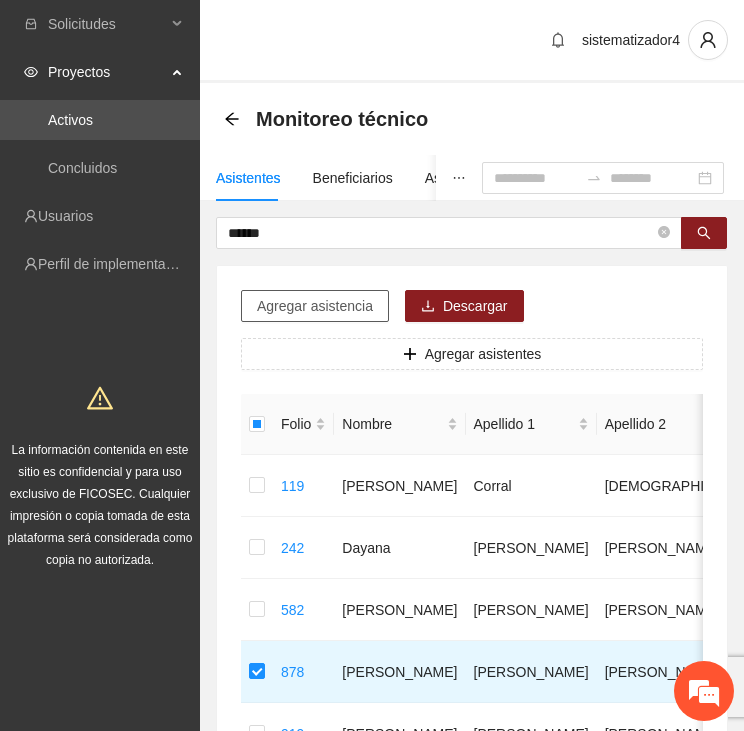 click on "Agregar asistencia" at bounding box center [315, 306] 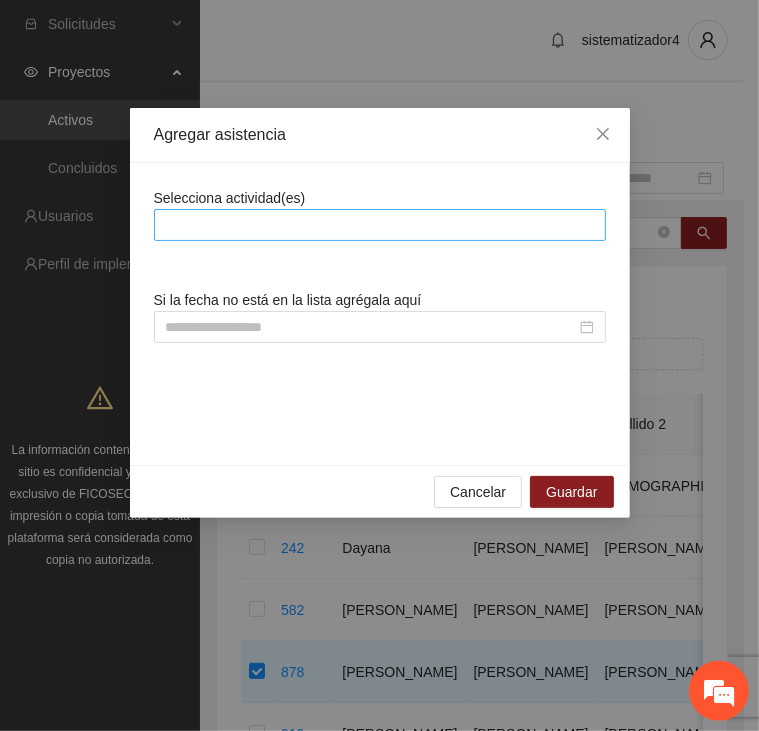 click at bounding box center (380, 225) 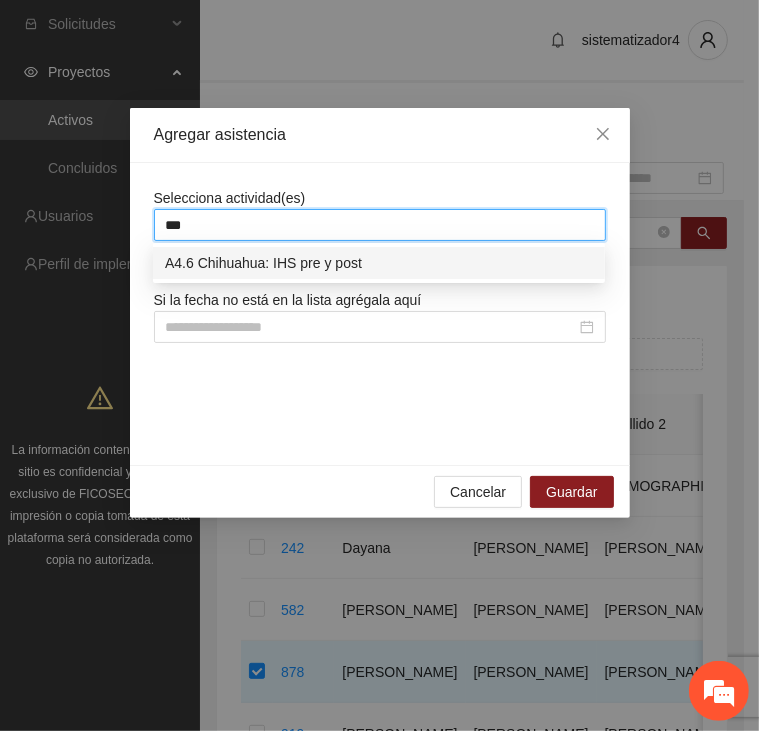 type on "***" 